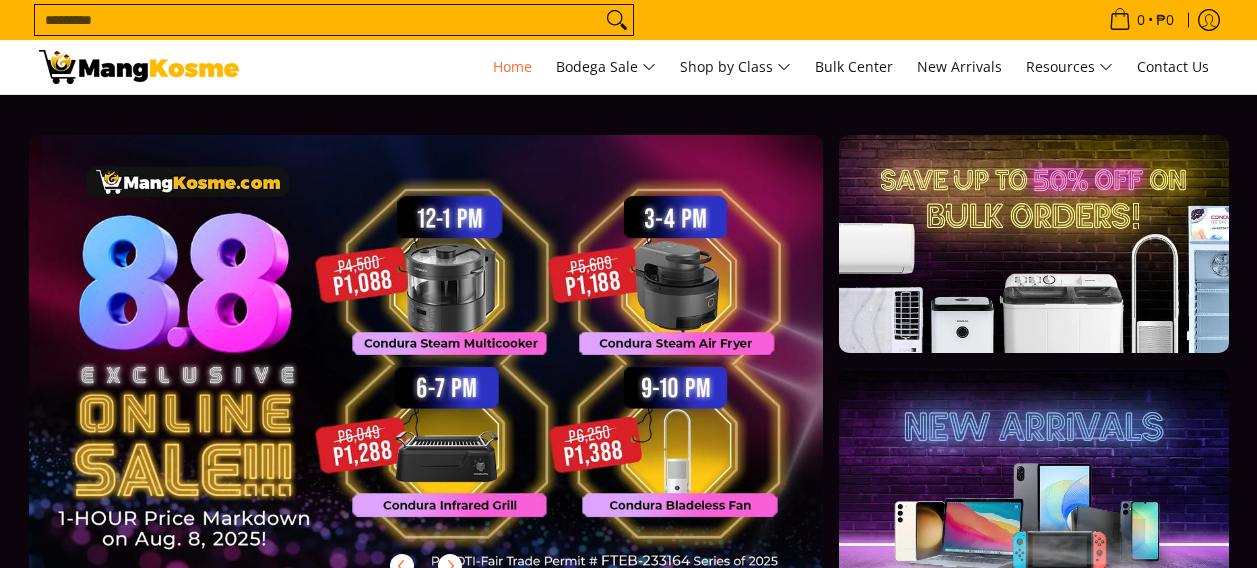 scroll, scrollTop: 0, scrollLeft: 0, axis: both 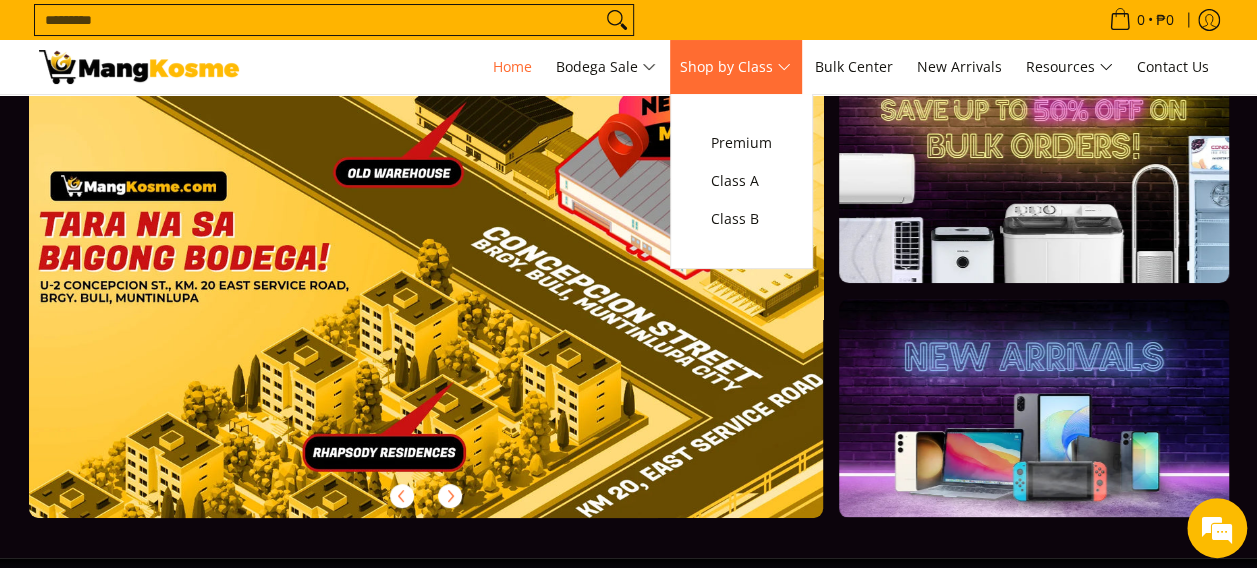 click on "Shop by Class" at bounding box center [735, 67] 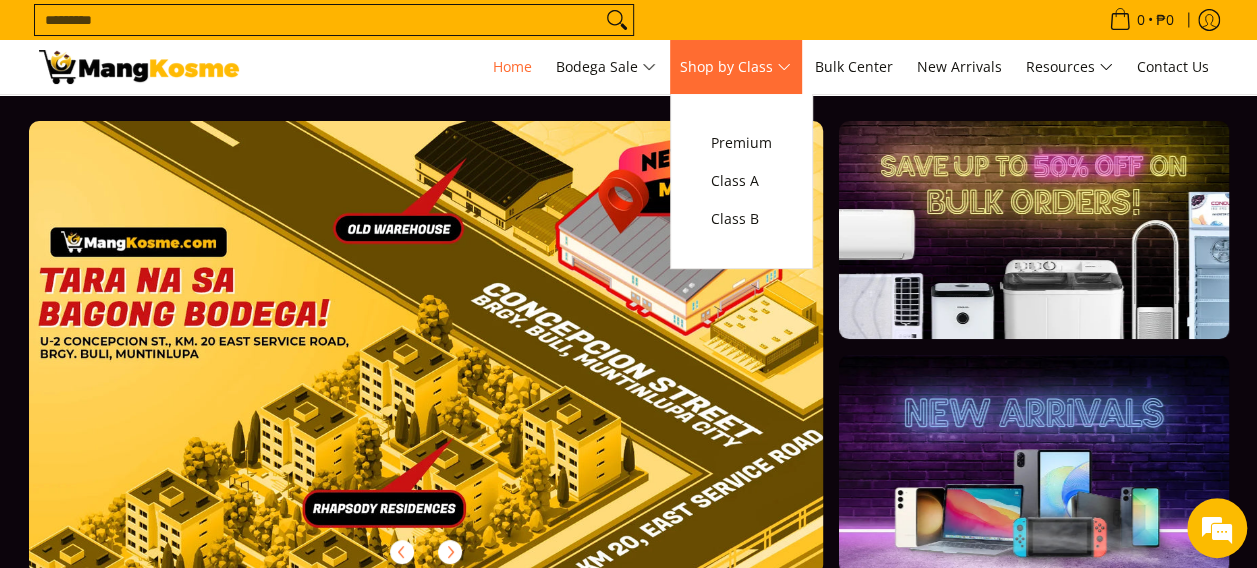 scroll, scrollTop: 0, scrollLeft: 0, axis: both 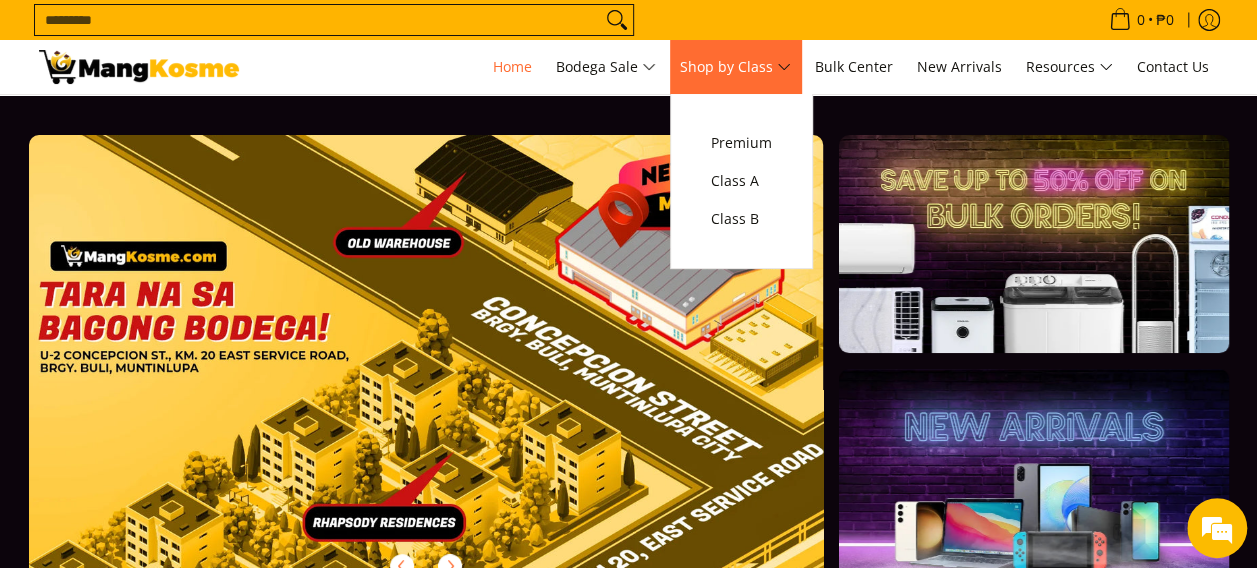 click on "Shop by Class" at bounding box center [735, 67] 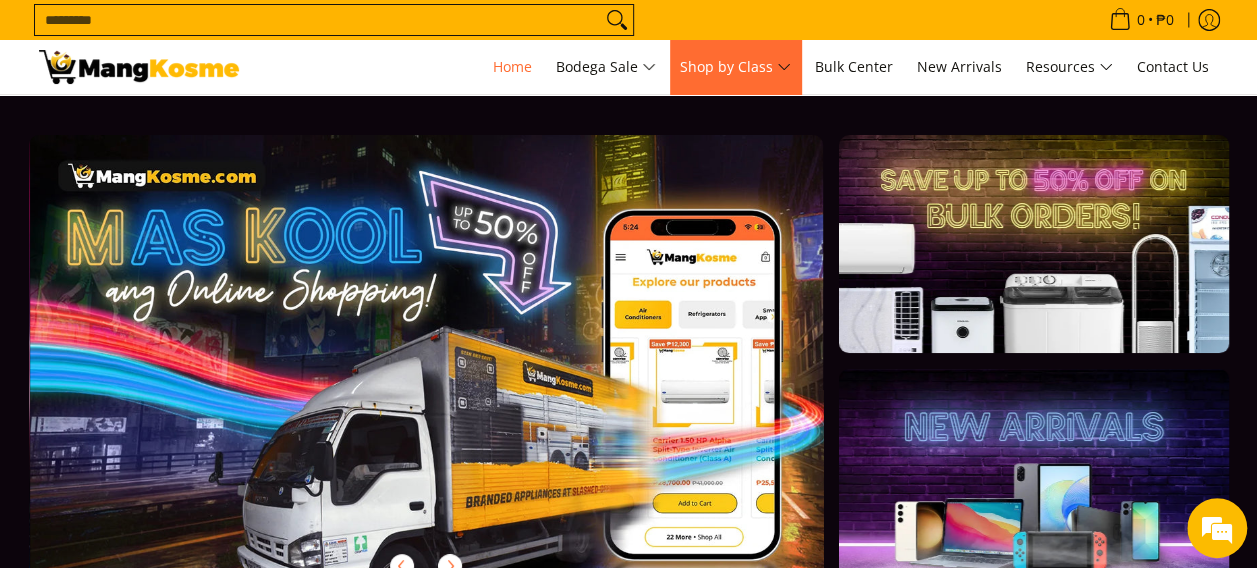 scroll, scrollTop: 0, scrollLeft: 795, axis: horizontal 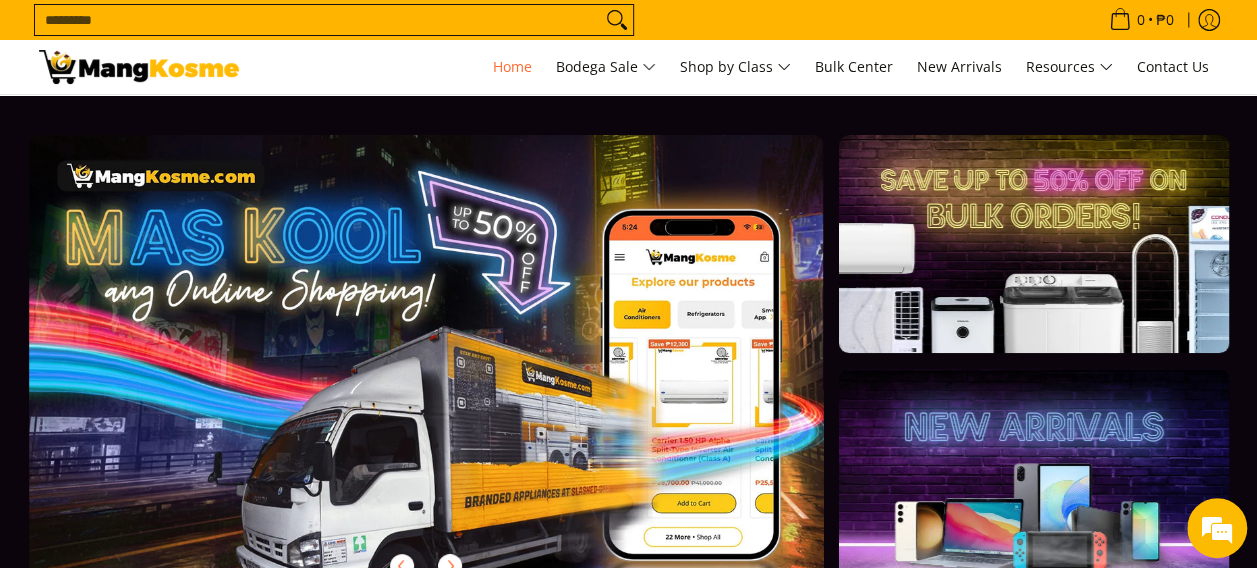 click on "Search..." at bounding box center [561, 20] 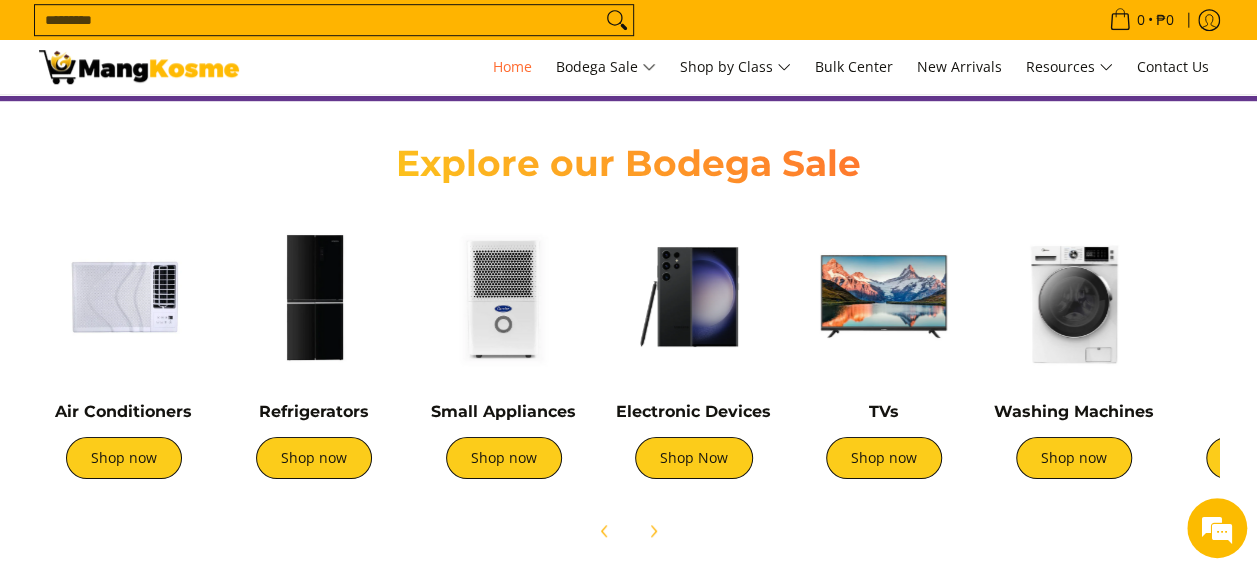 scroll, scrollTop: 694, scrollLeft: 0, axis: vertical 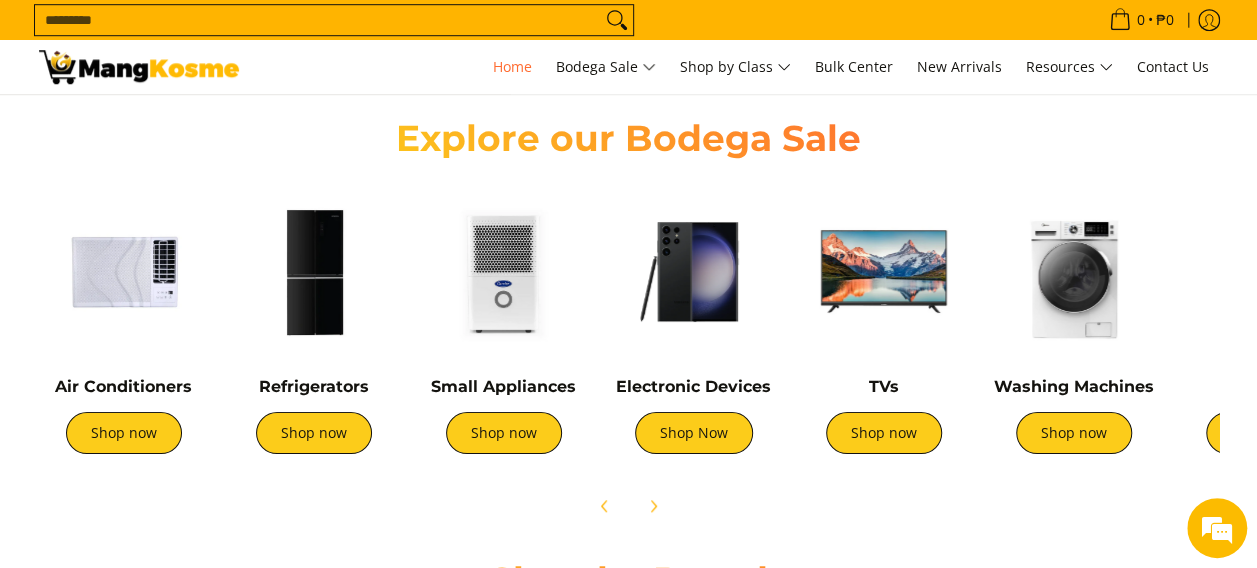 click at bounding box center [124, 272] 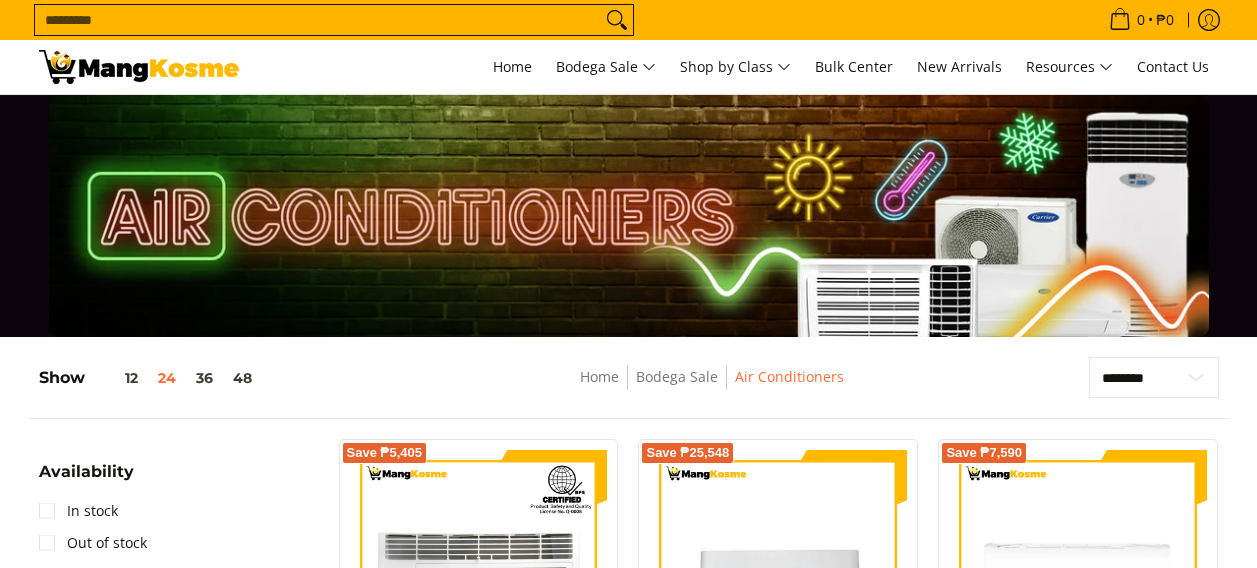 scroll, scrollTop: 0, scrollLeft: 0, axis: both 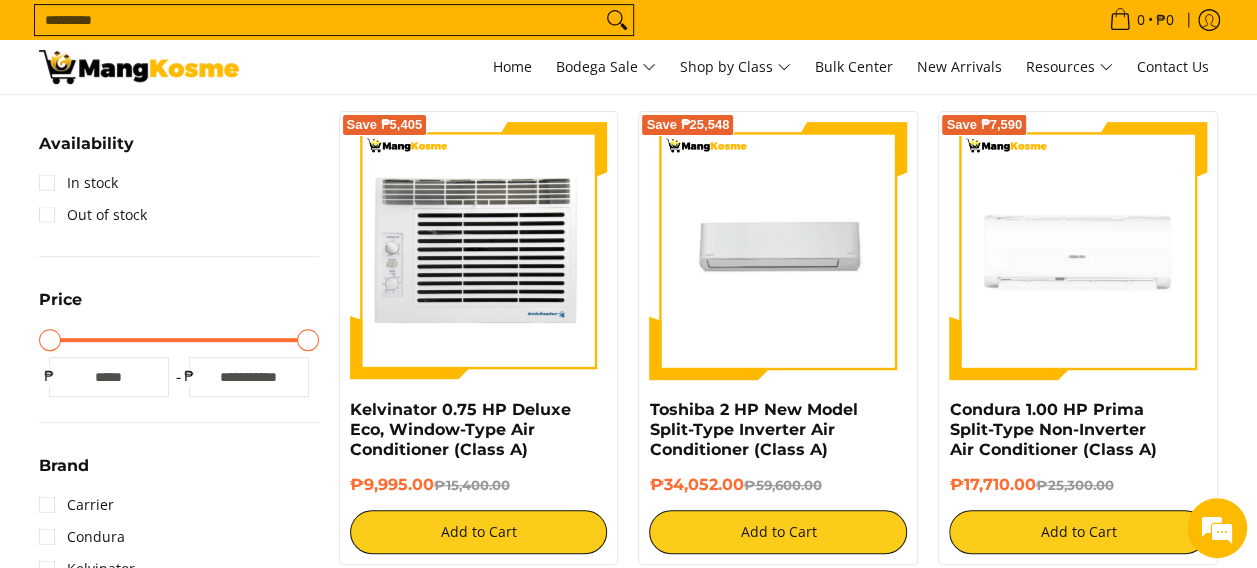 click at bounding box center [479, 251] 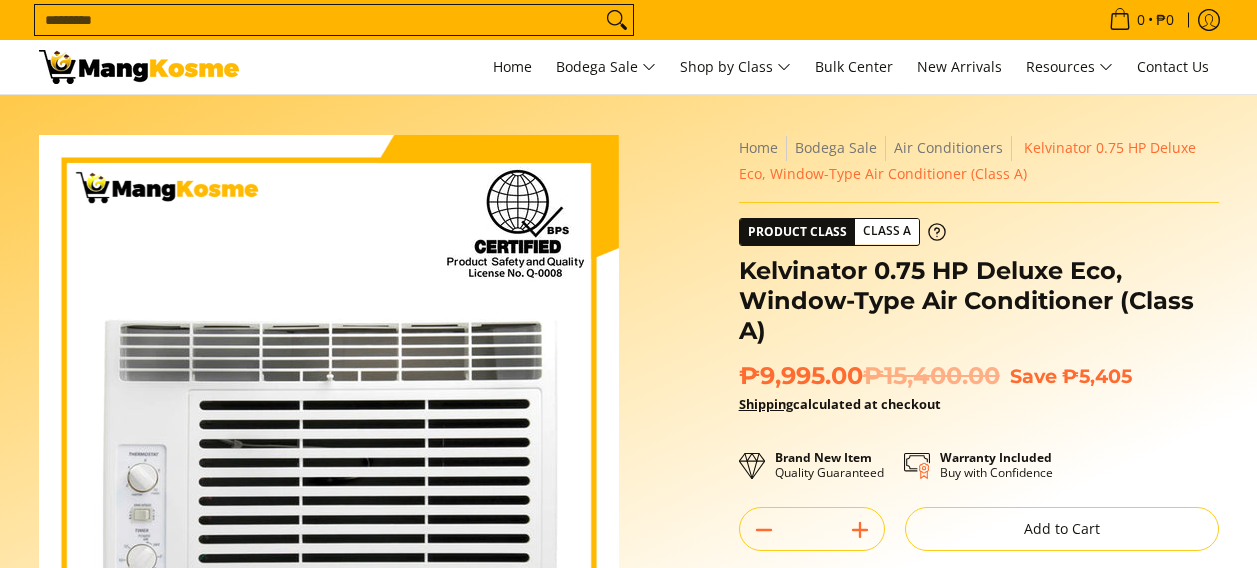 scroll, scrollTop: 0, scrollLeft: 0, axis: both 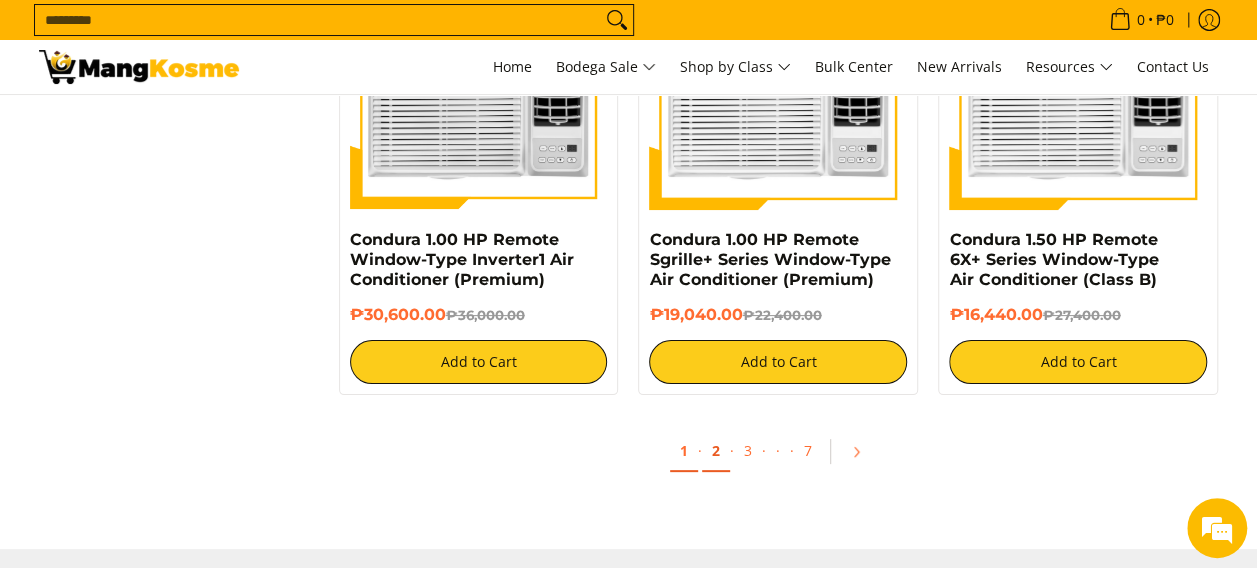 click on "2" at bounding box center [716, 451] 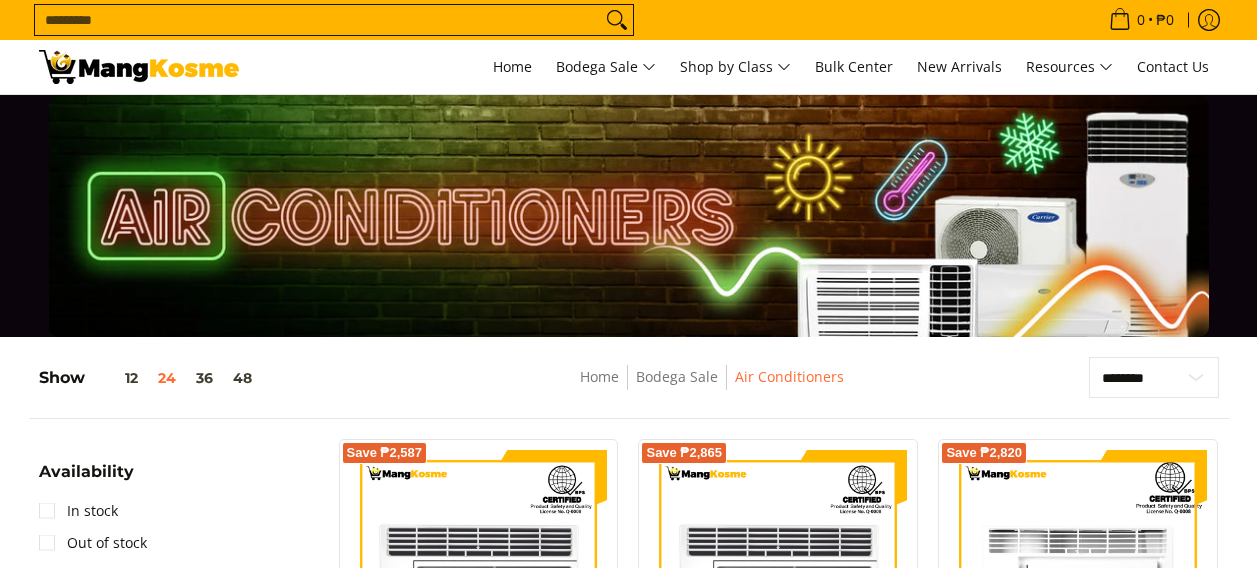 scroll, scrollTop: 100, scrollLeft: 0, axis: vertical 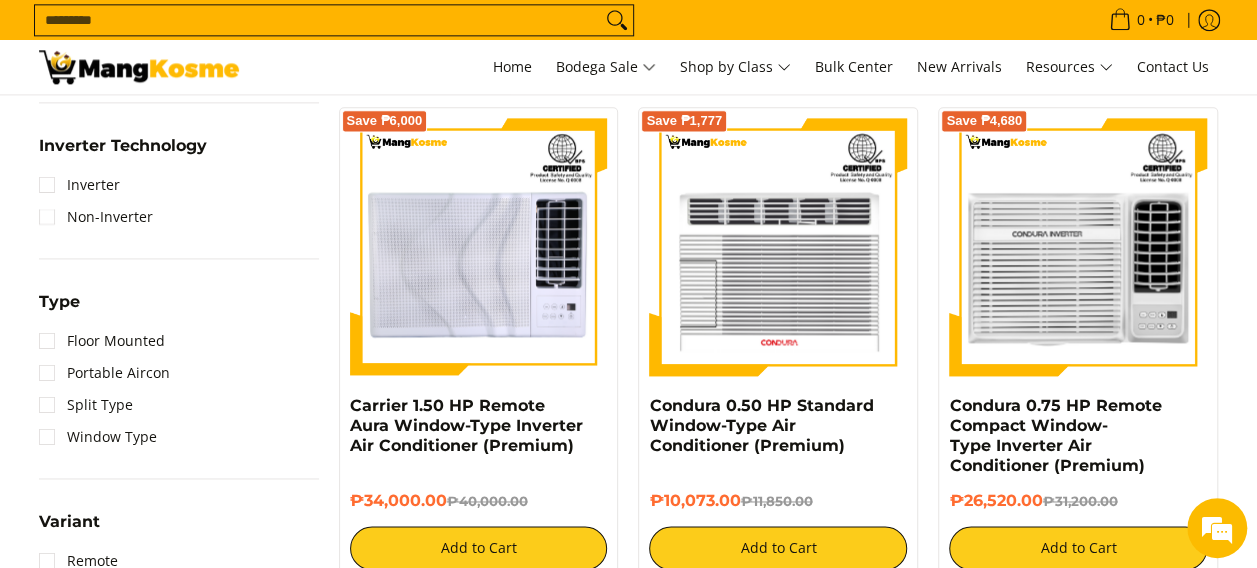 drag, startPoint x: 280, startPoint y: 213, endPoint x: -4, endPoint y: 315, distance: 301.7615 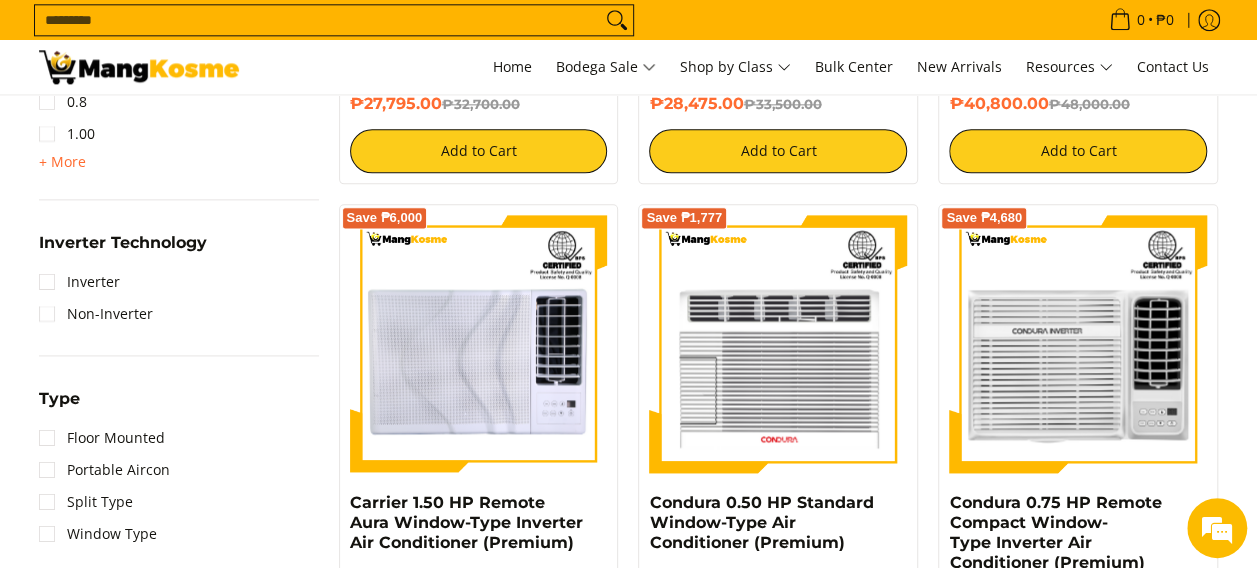 scroll, scrollTop: 1205, scrollLeft: 0, axis: vertical 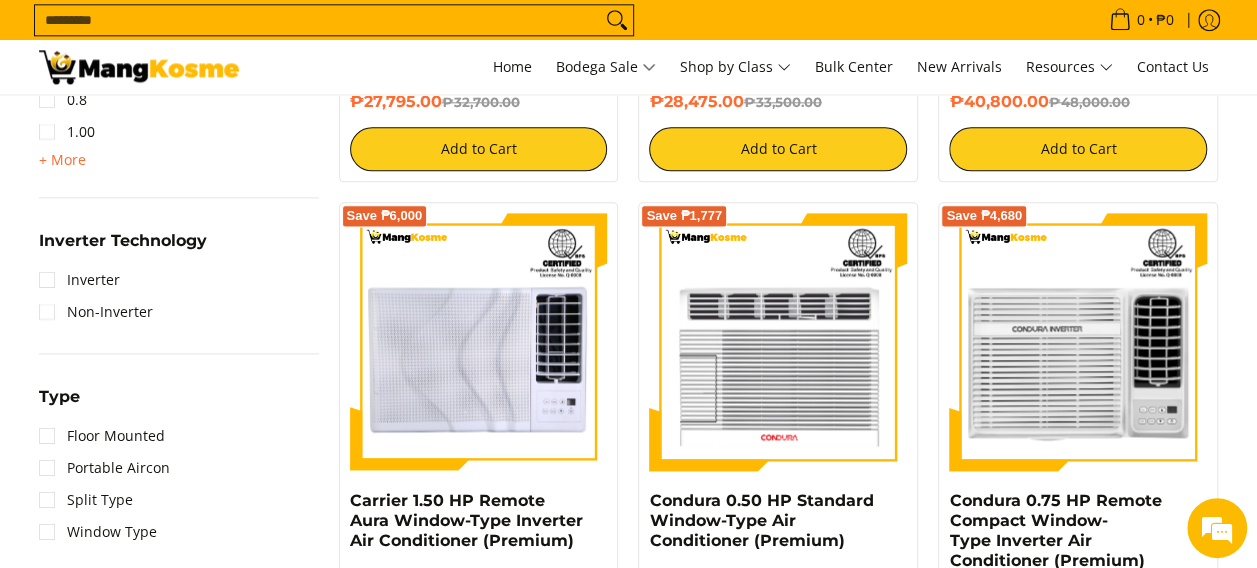 click on "Inverter Technology
Inverter
Non-Inverter" at bounding box center (179, 291) 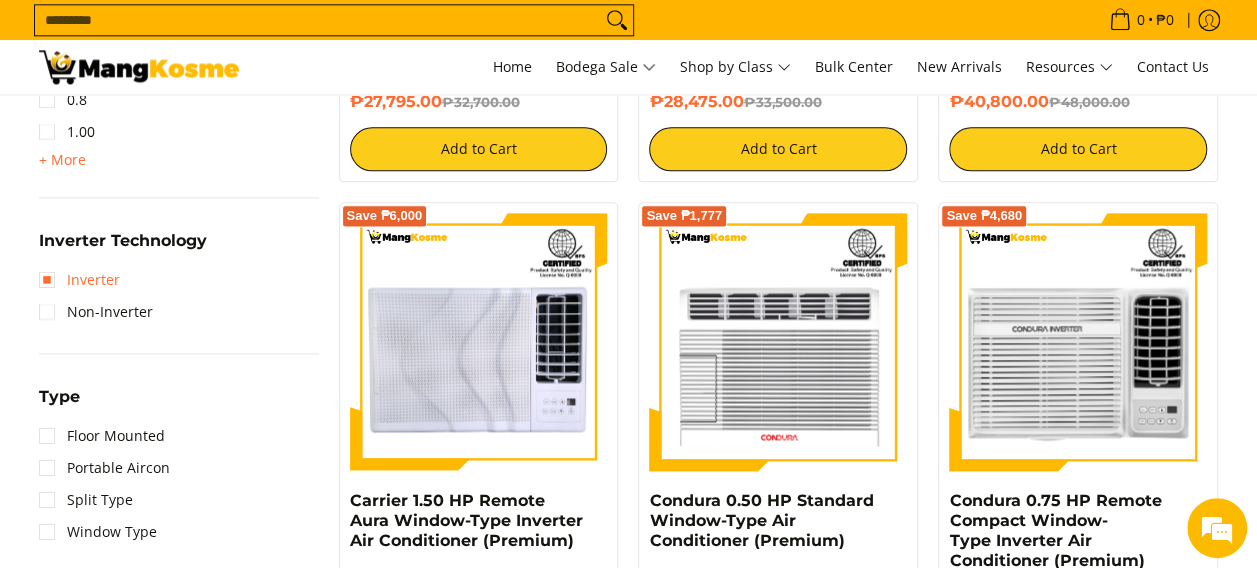 click on "Inverter" at bounding box center (79, 280) 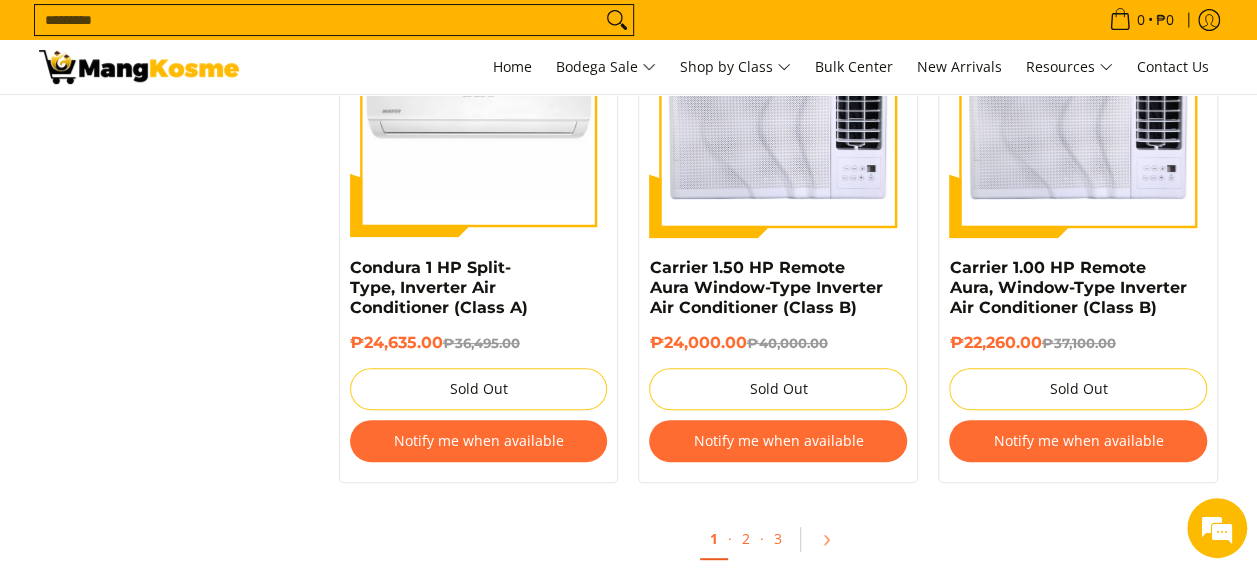 scroll, scrollTop: 4000, scrollLeft: 0, axis: vertical 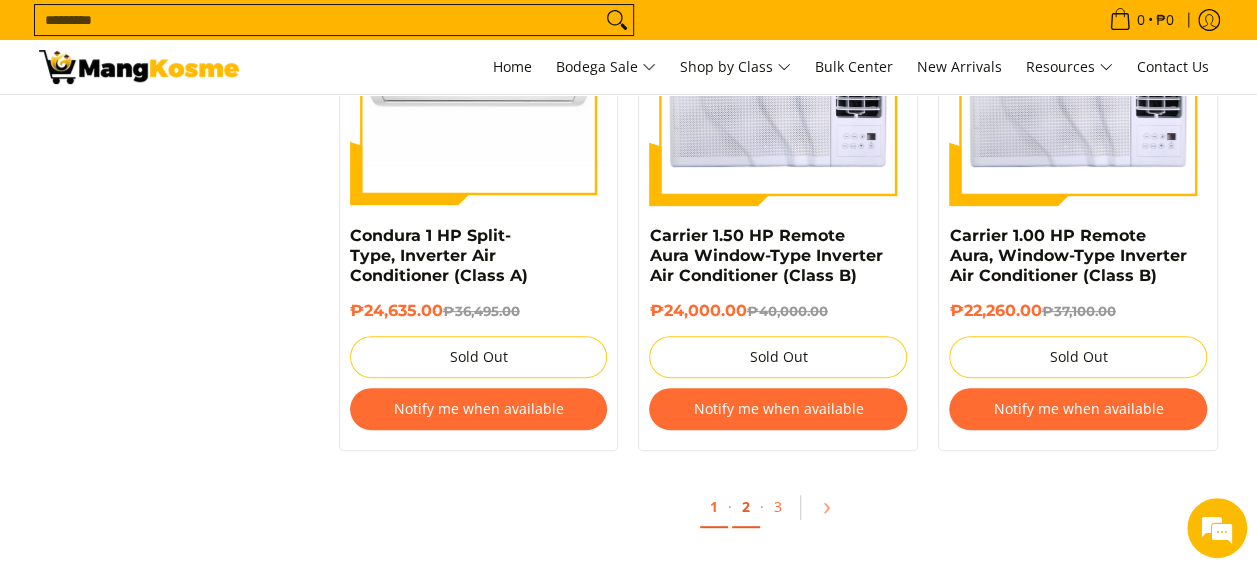 click on "2" at bounding box center (746, 507) 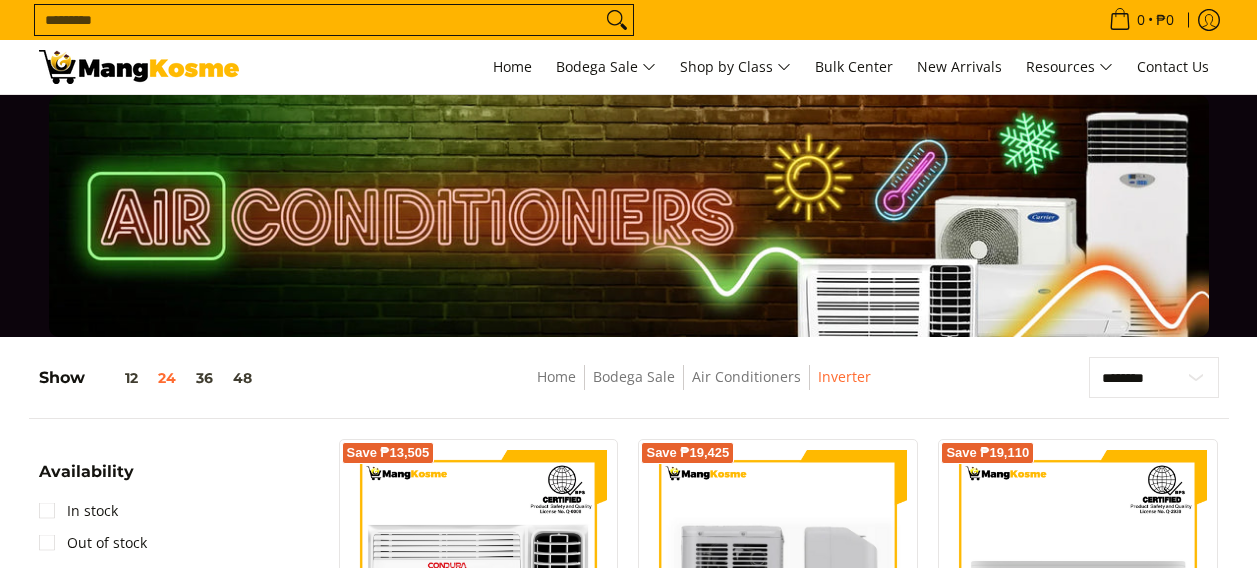 scroll, scrollTop: 168, scrollLeft: 0, axis: vertical 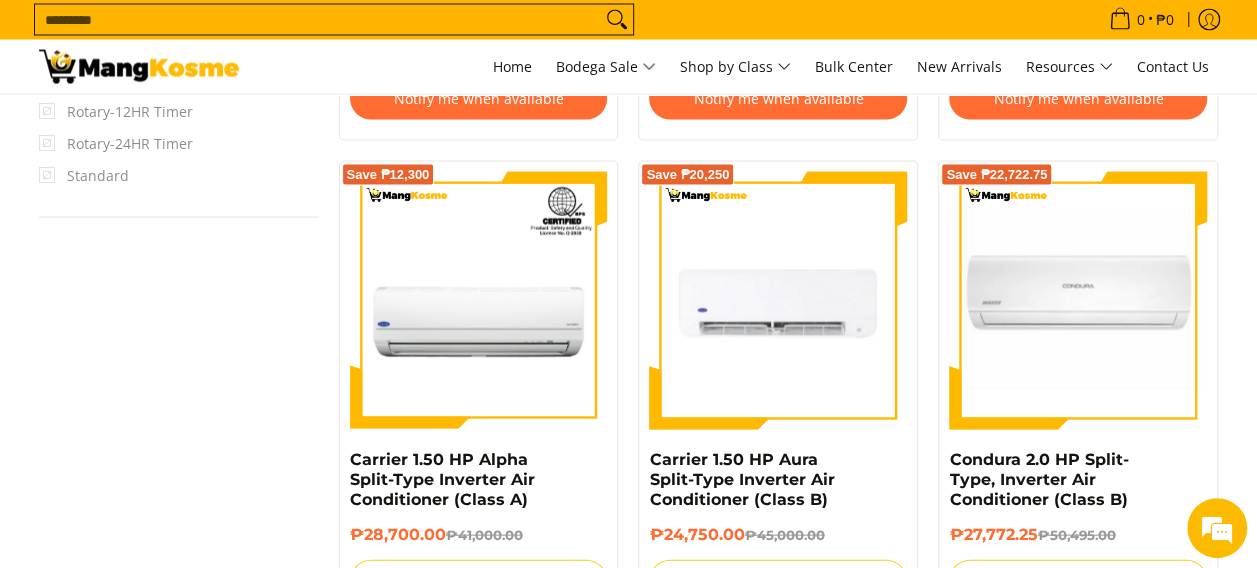 click at bounding box center [139, 67] 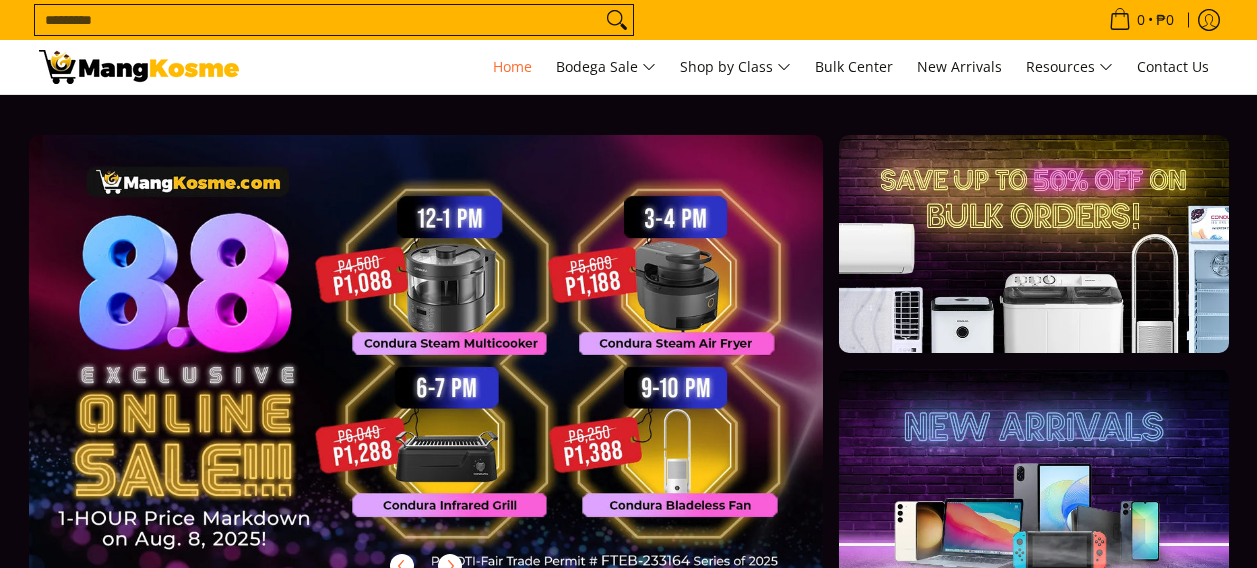 scroll, scrollTop: 0, scrollLeft: 0, axis: both 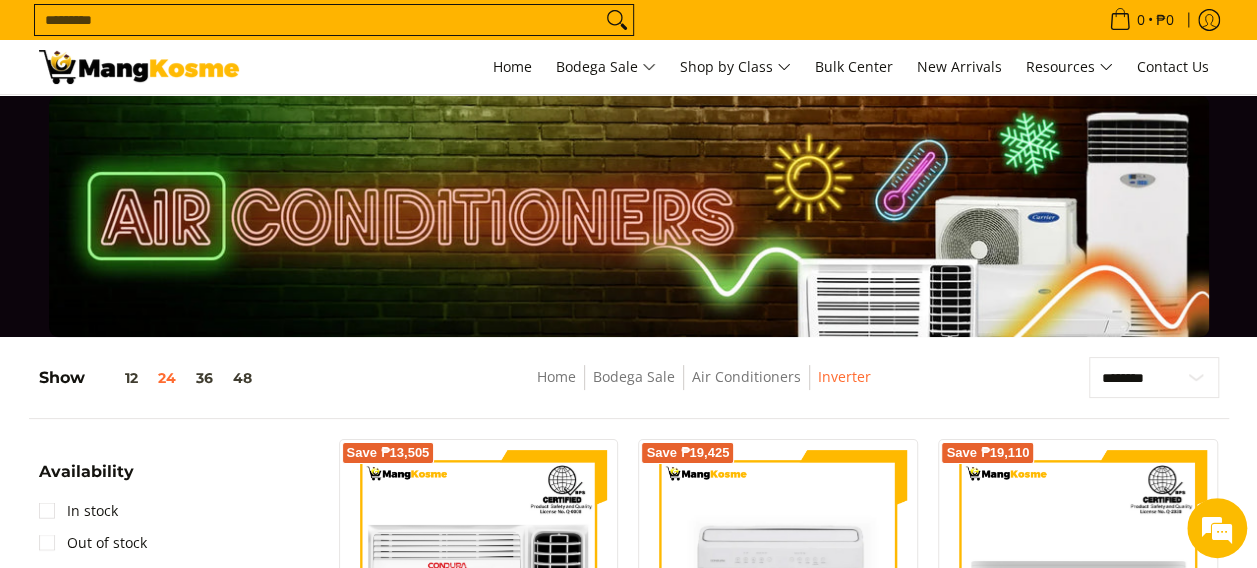click at bounding box center (139, 67) 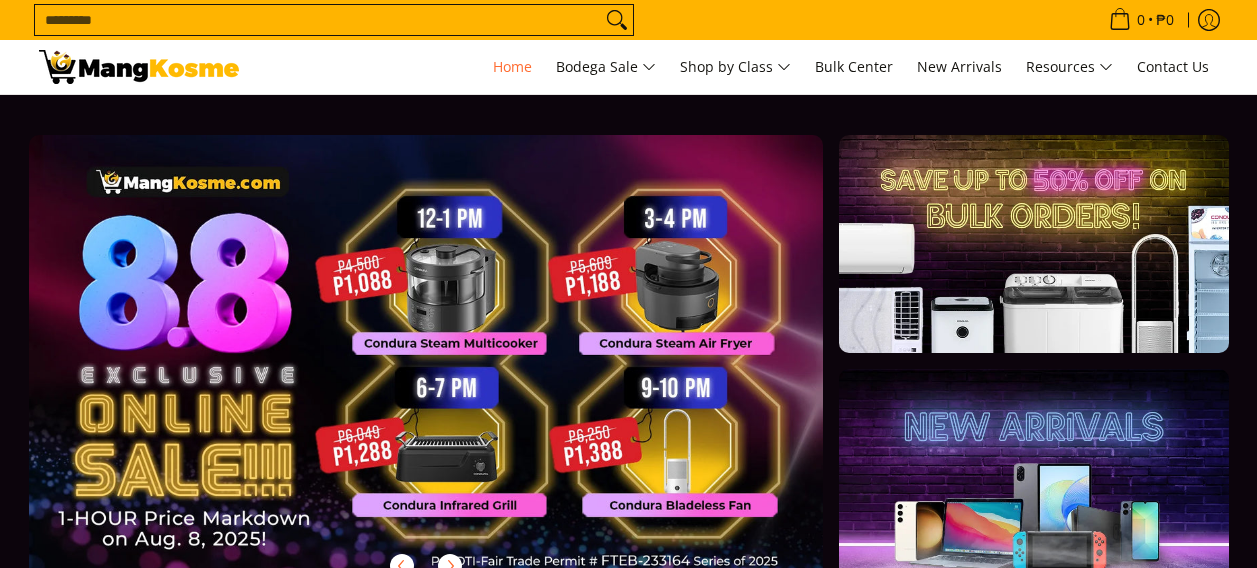 scroll, scrollTop: 0, scrollLeft: 0, axis: both 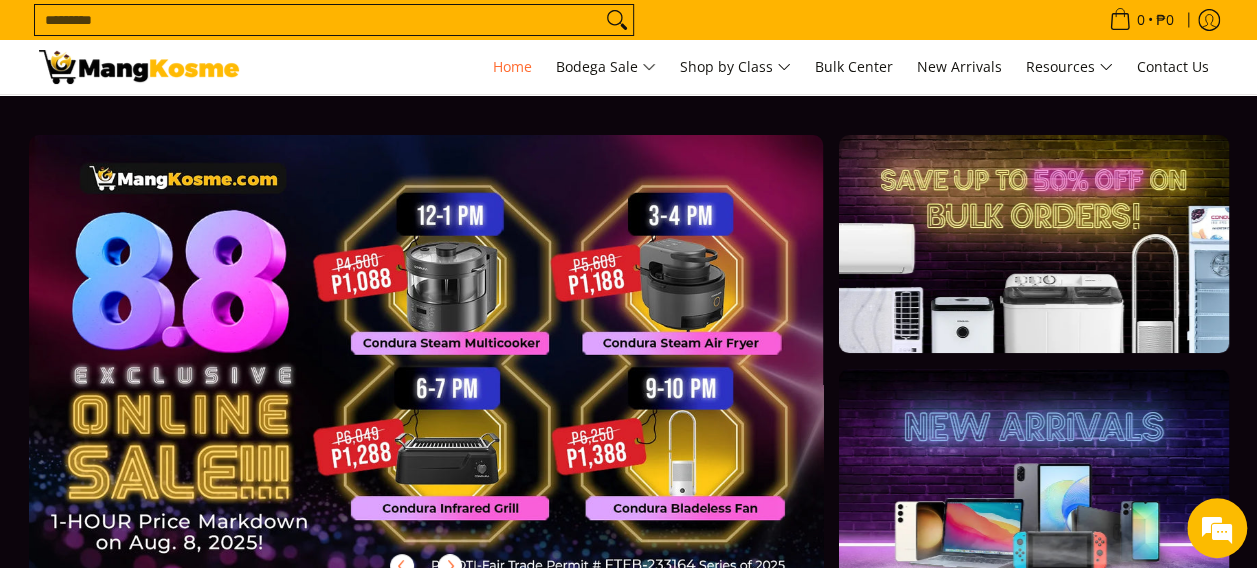 click at bounding box center [458, 377] 